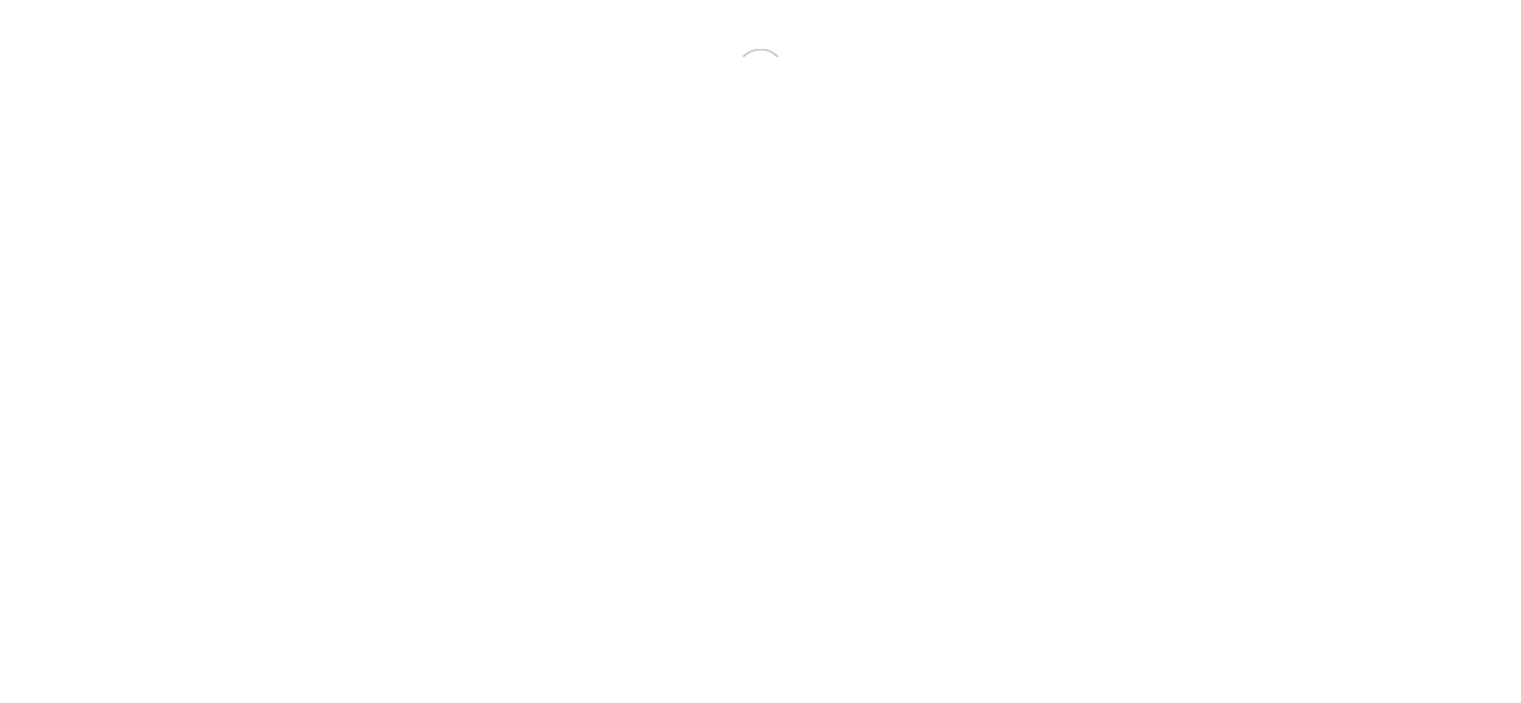 scroll, scrollTop: 0, scrollLeft: 0, axis: both 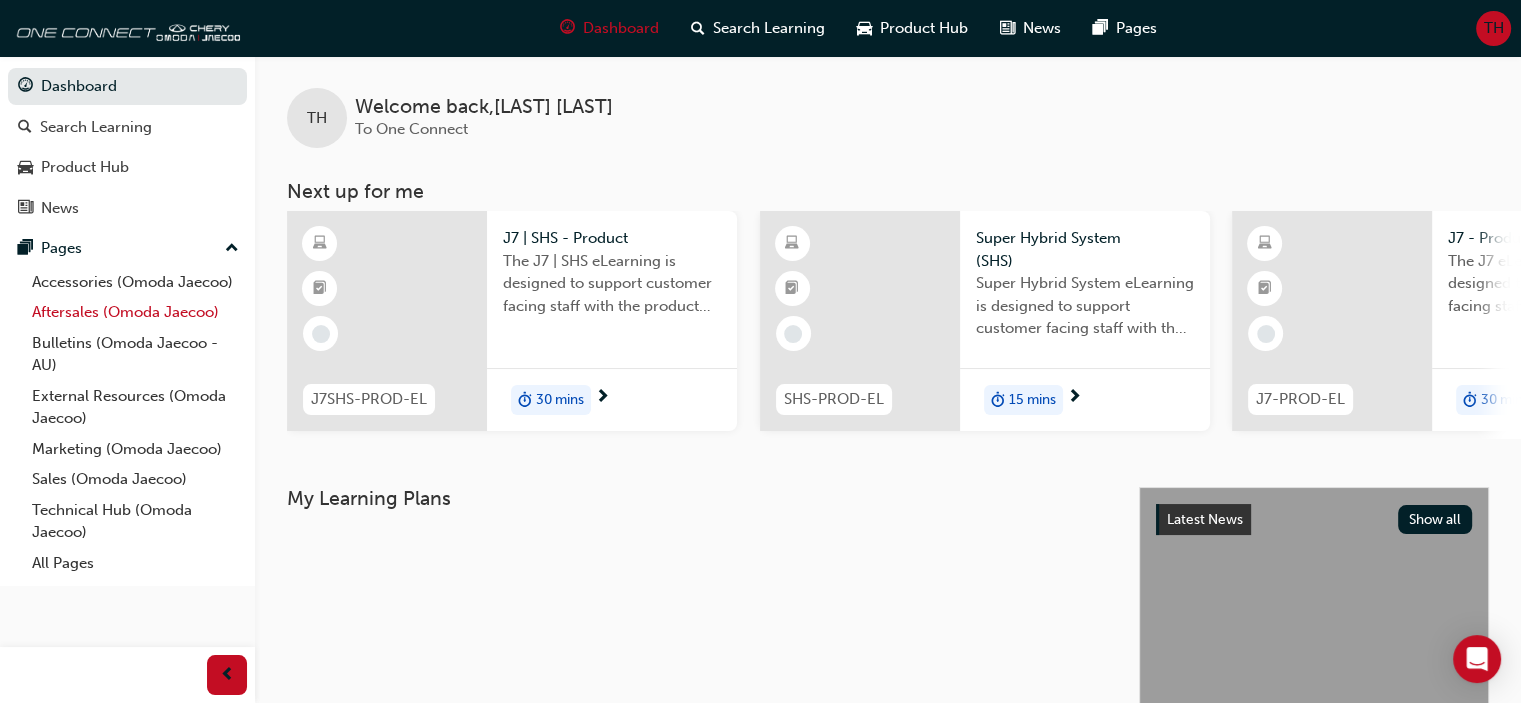 click on "Aftersales (Omoda Jaecoo)" at bounding box center (135, 312) 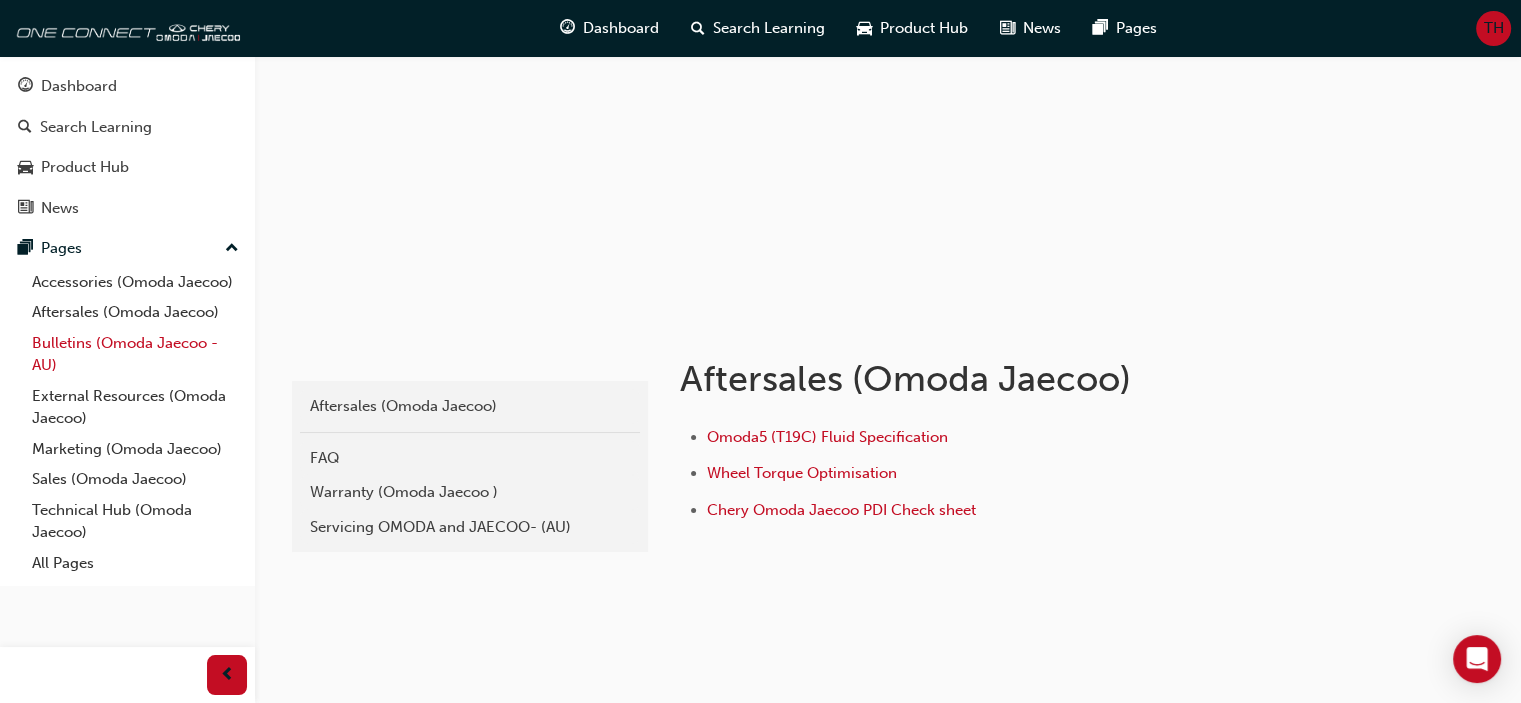 scroll, scrollTop: 154, scrollLeft: 0, axis: vertical 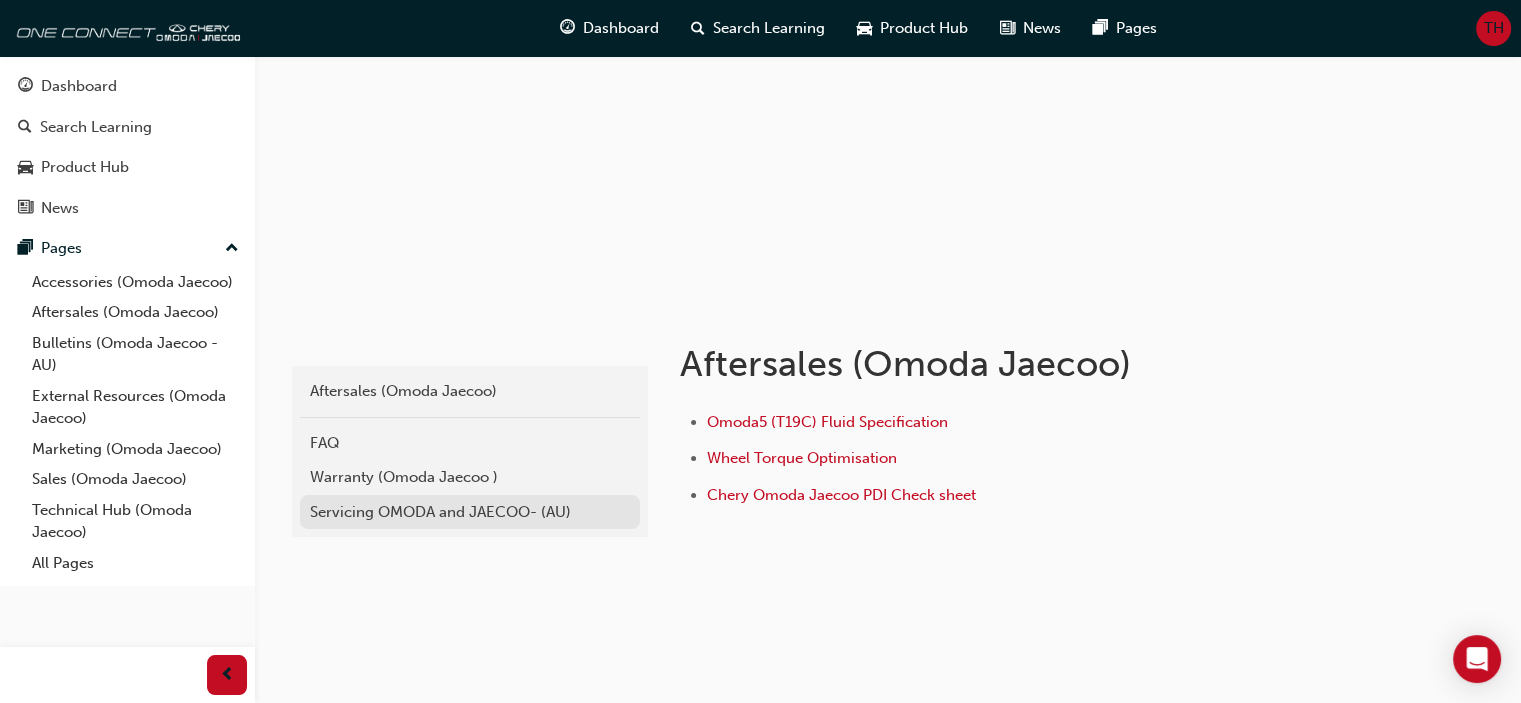 click on "Servicing OMODA and JAECOO- (AU)" at bounding box center (470, 512) 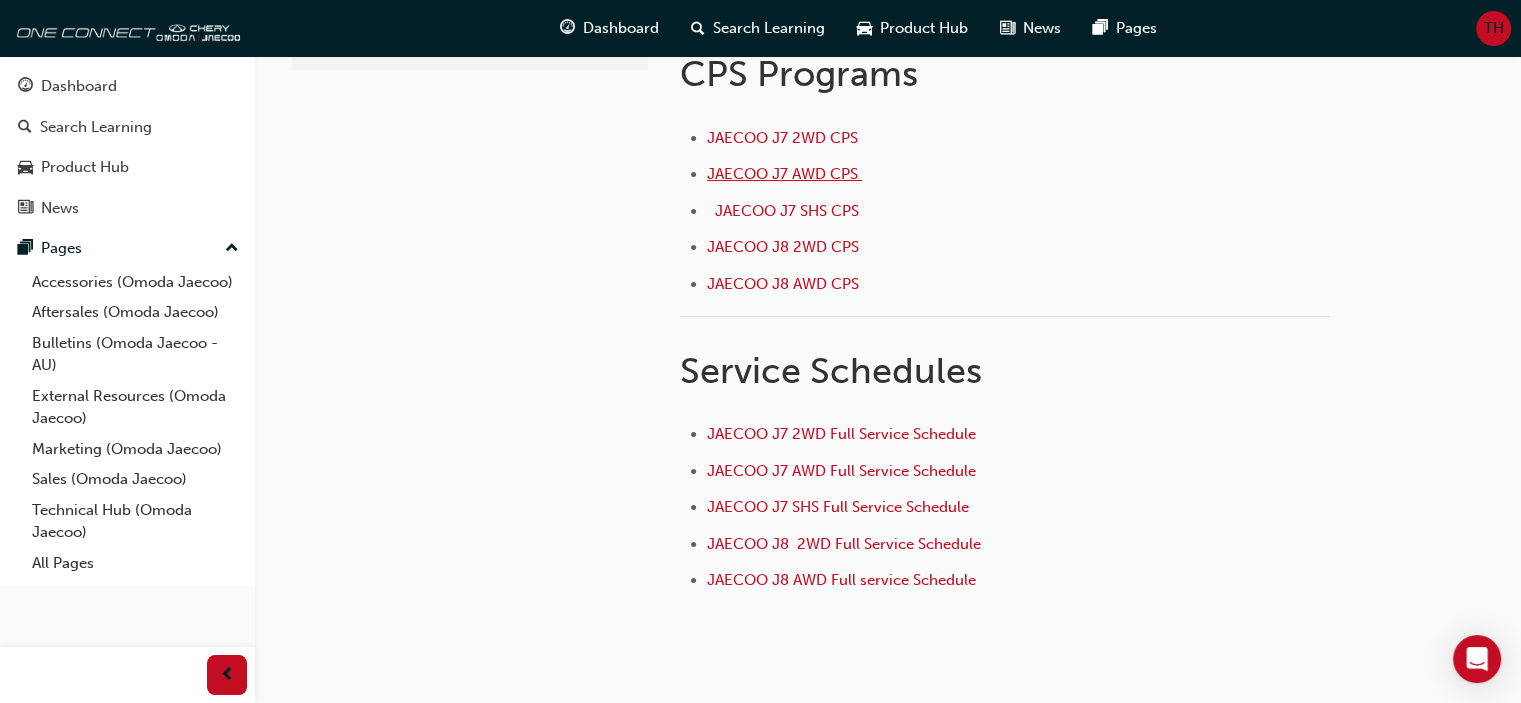 scroll, scrollTop: 100, scrollLeft: 0, axis: vertical 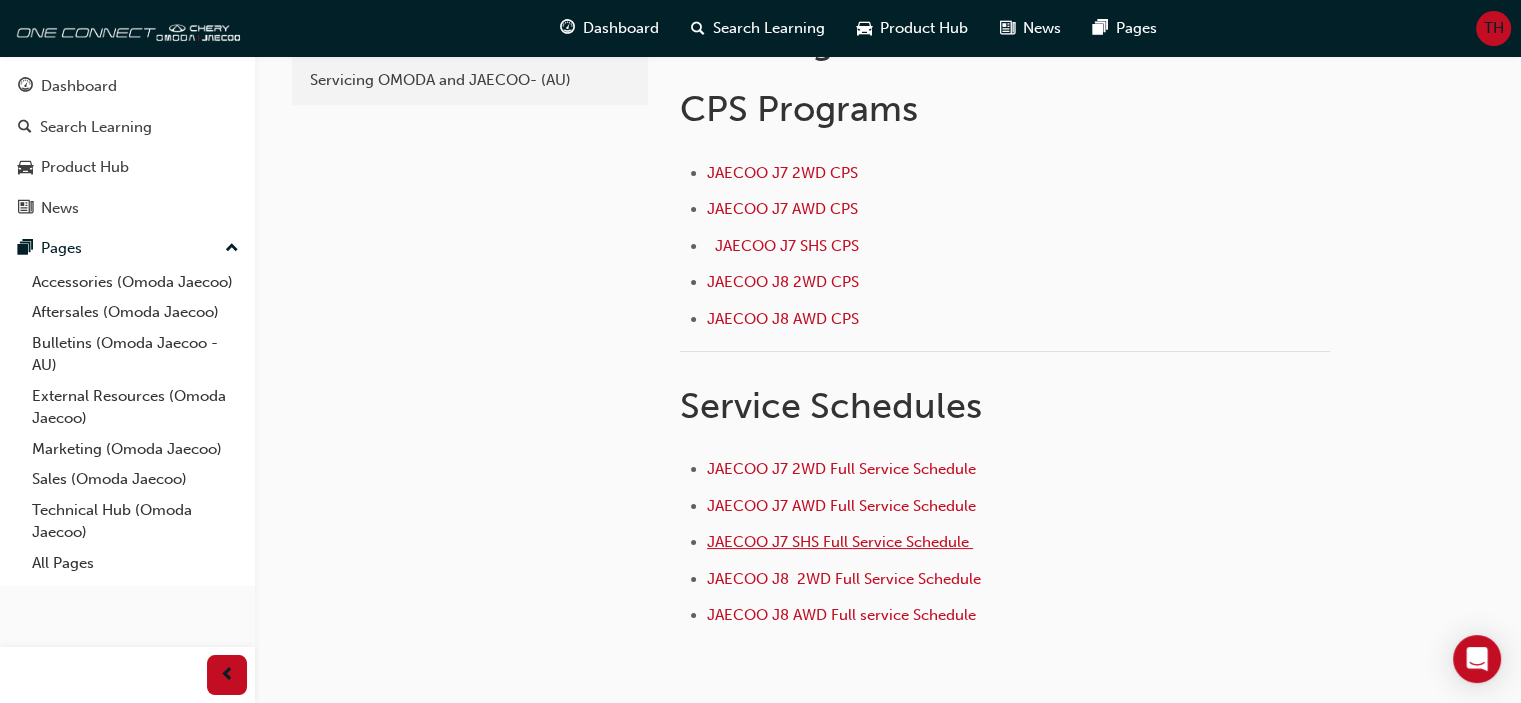 click on "JAECOO J7 SHS Full Service Schedule ﻿" at bounding box center [840, 542] 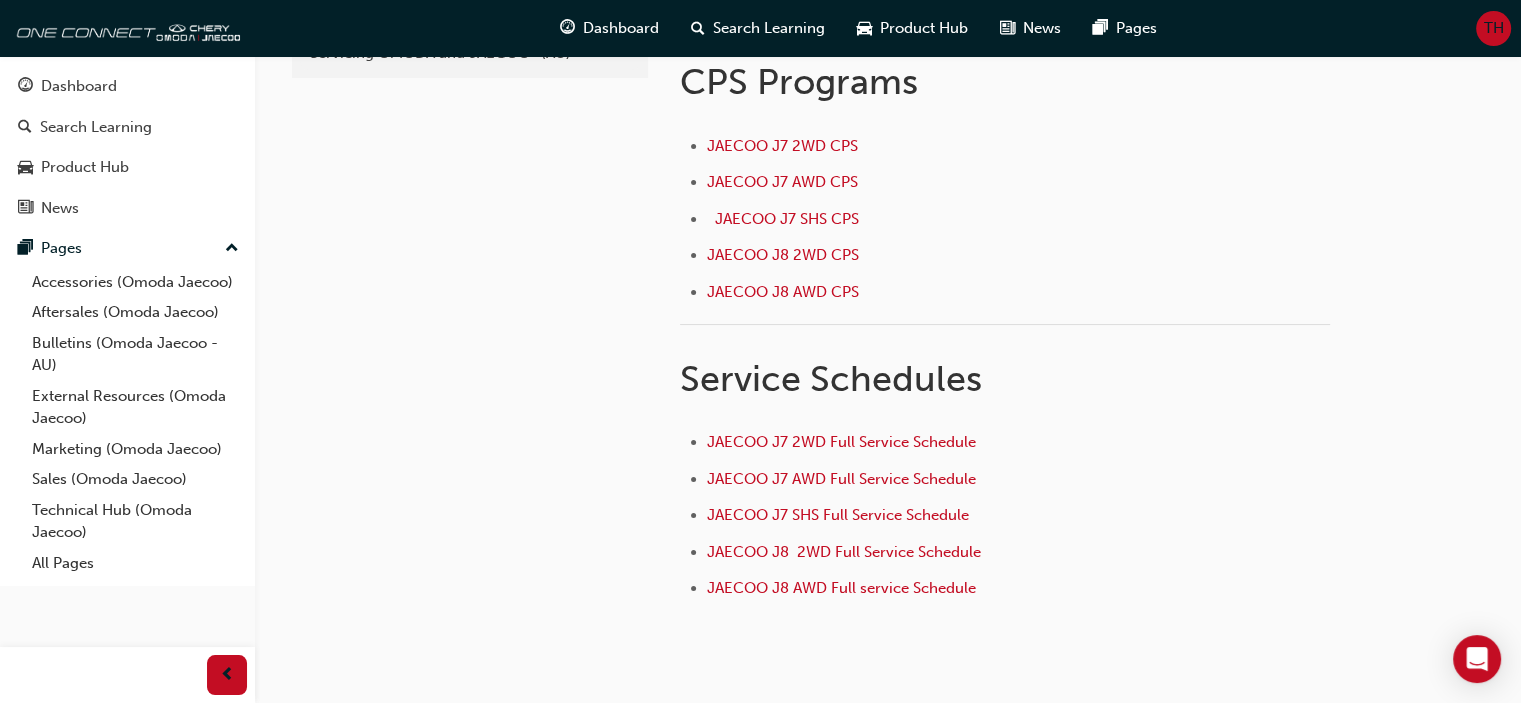 scroll, scrollTop: 0, scrollLeft: 0, axis: both 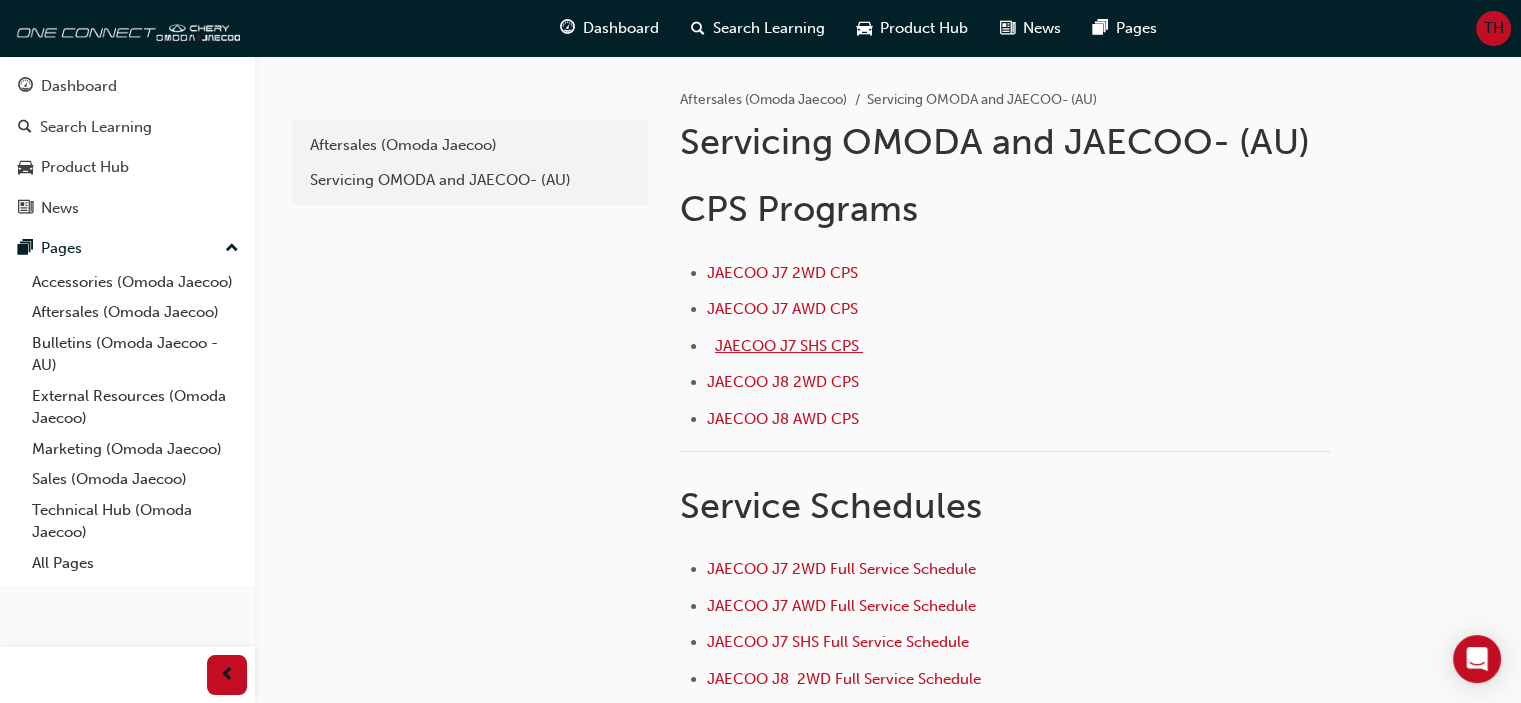 click on "JAECOO J7 SHS CPS ﻿" at bounding box center (789, 346) 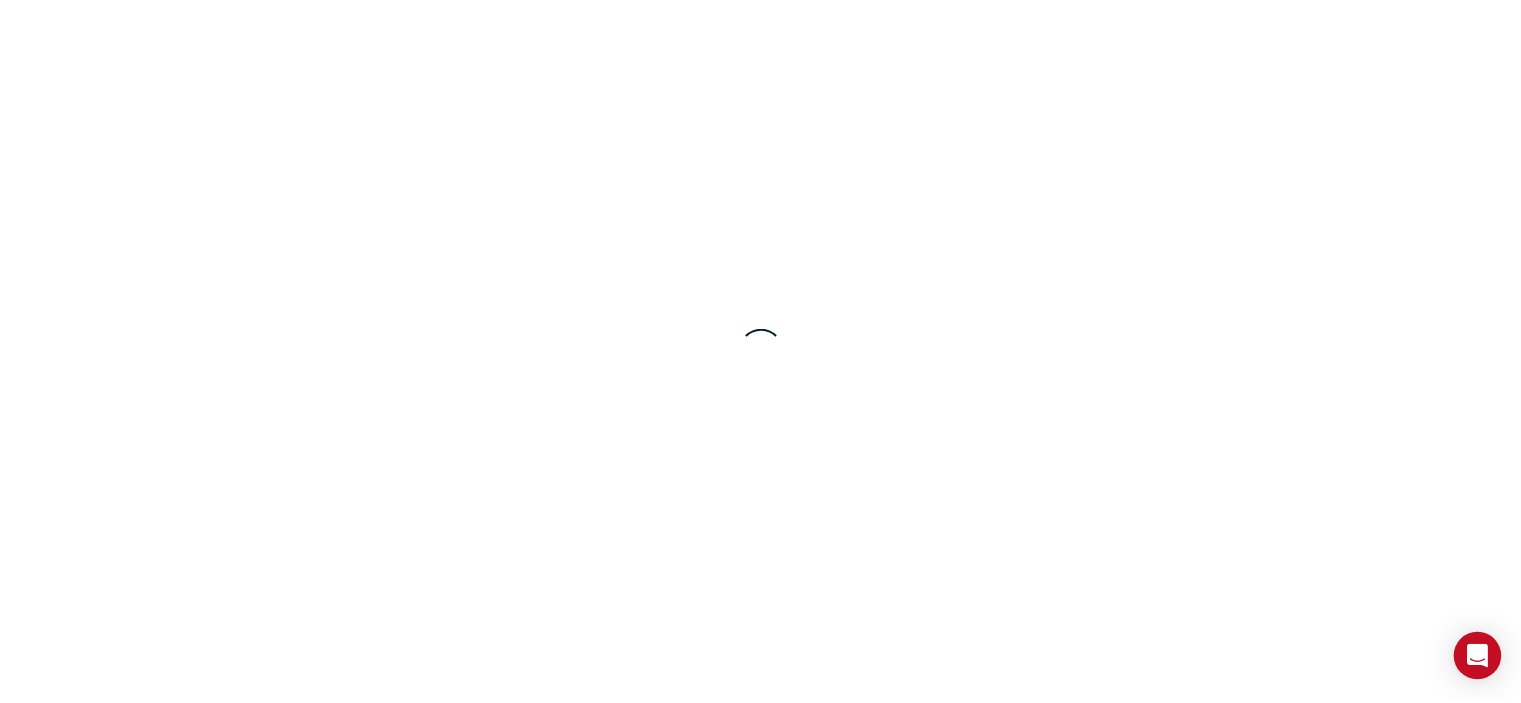 scroll, scrollTop: 0, scrollLeft: 0, axis: both 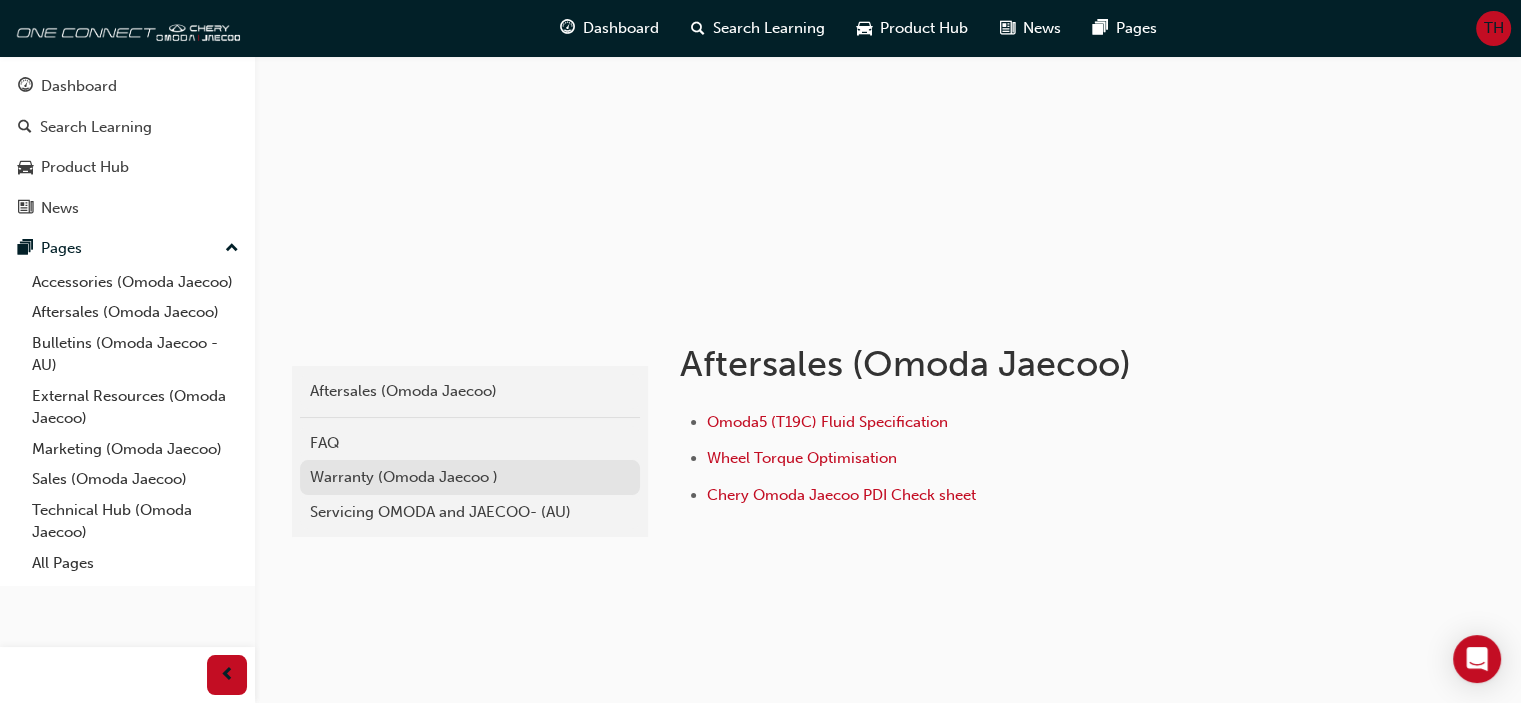 click on "Warranty (Omoda Jaecoo )" at bounding box center [470, 477] 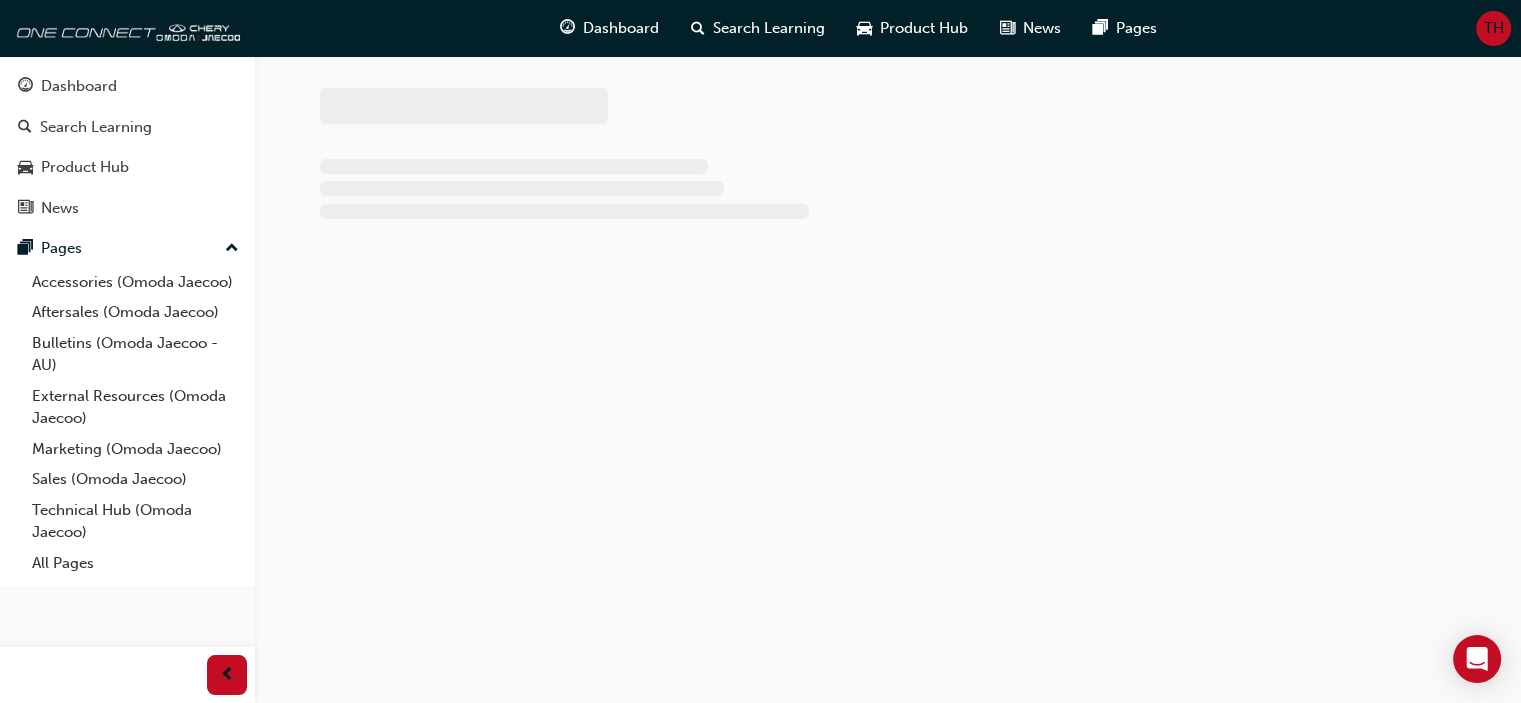 scroll, scrollTop: 0, scrollLeft: 0, axis: both 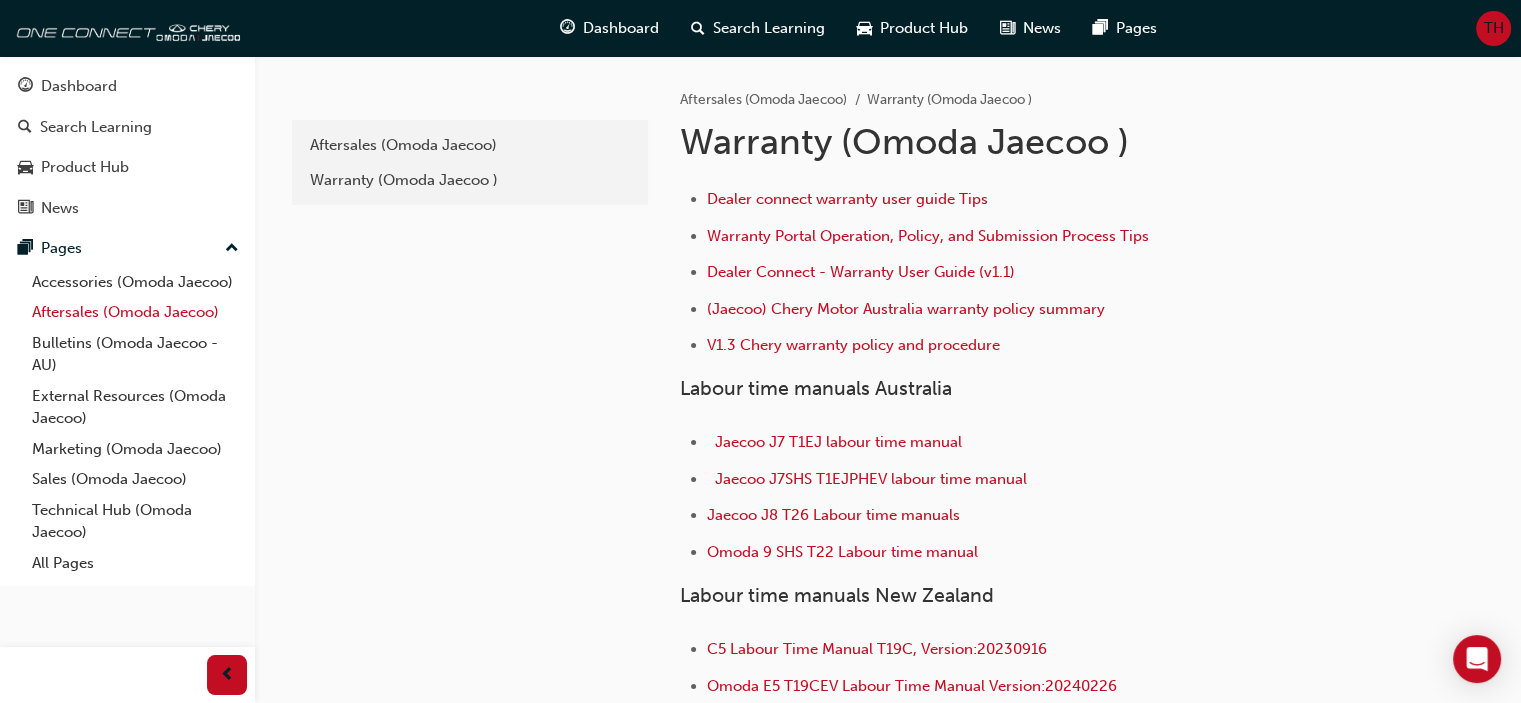 click on "Aftersales (Omoda Jaecoo)" at bounding box center (135, 312) 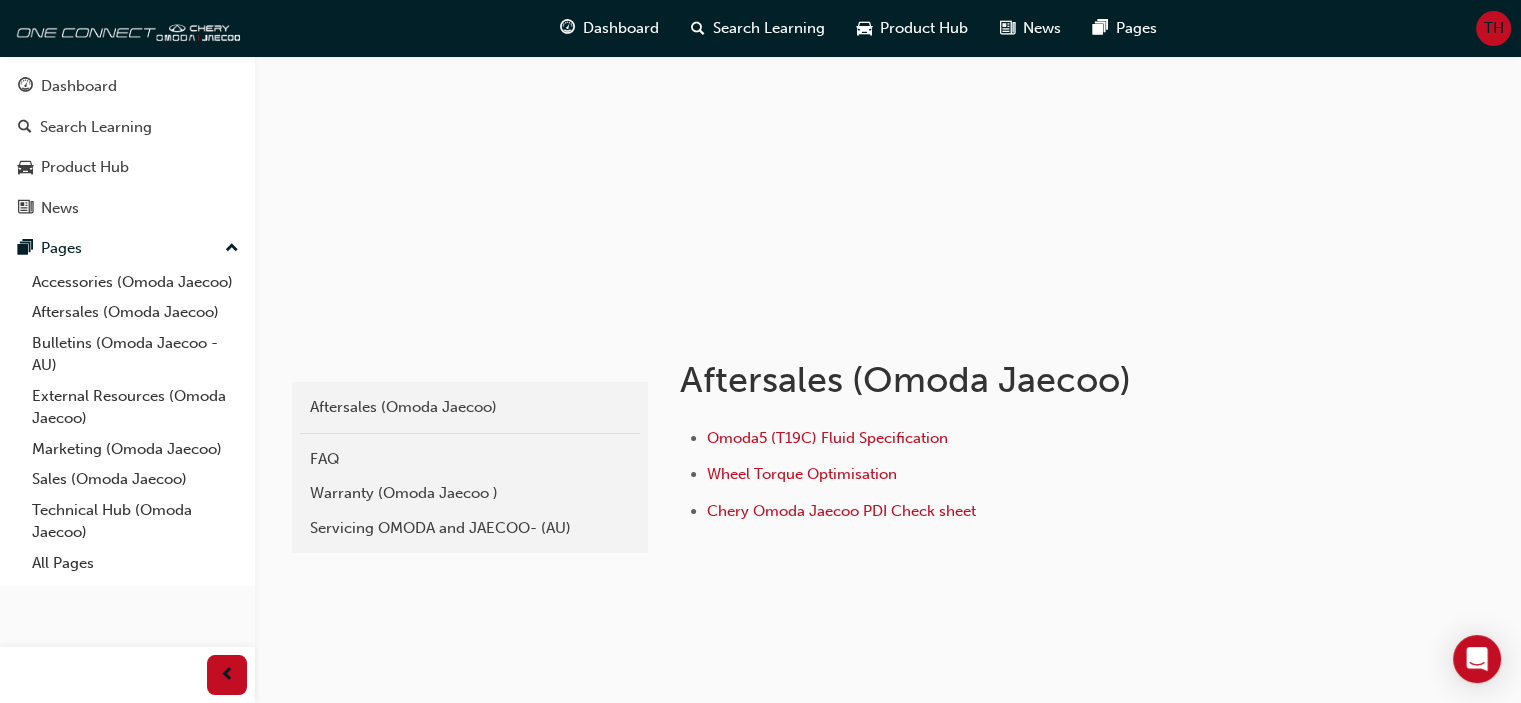 scroll, scrollTop: 154, scrollLeft: 0, axis: vertical 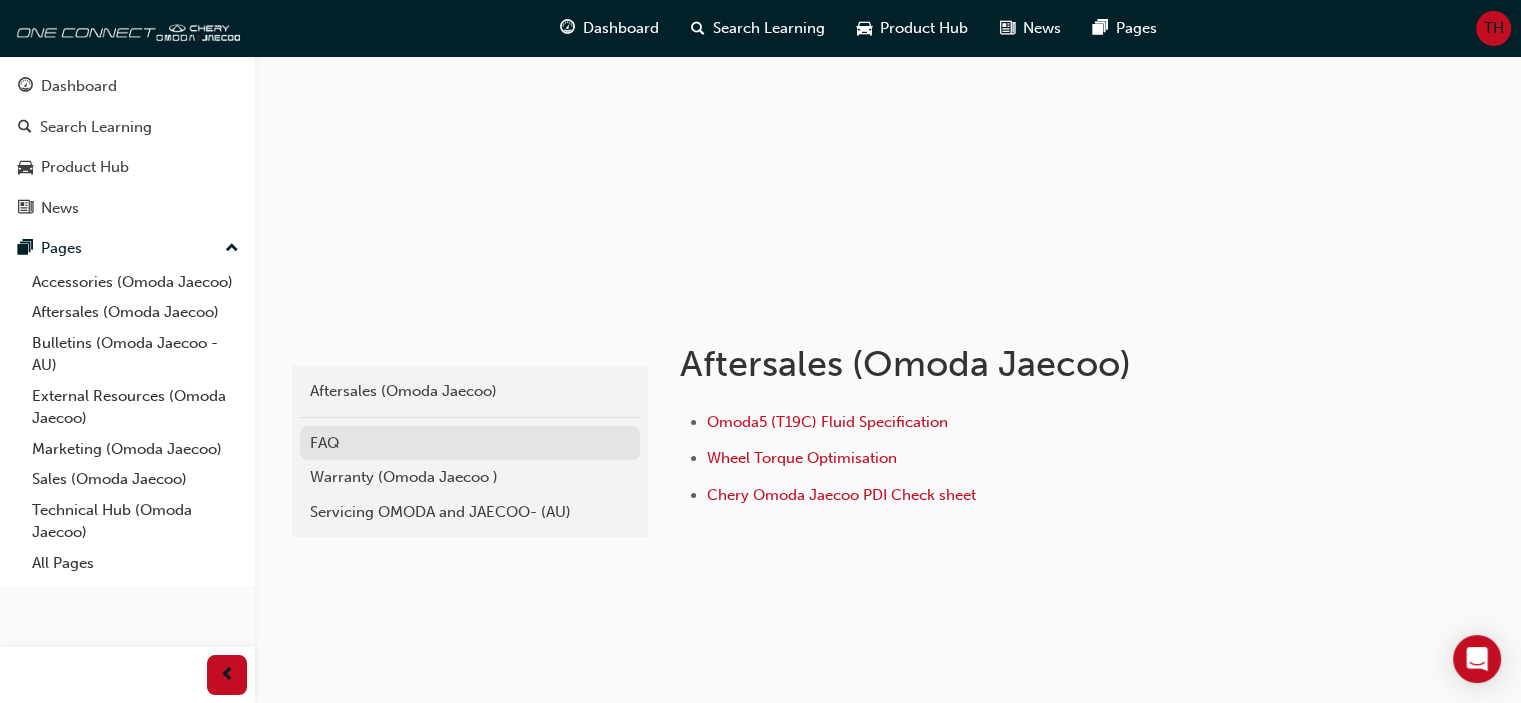 click on "FAQ" at bounding box center [470, 443] 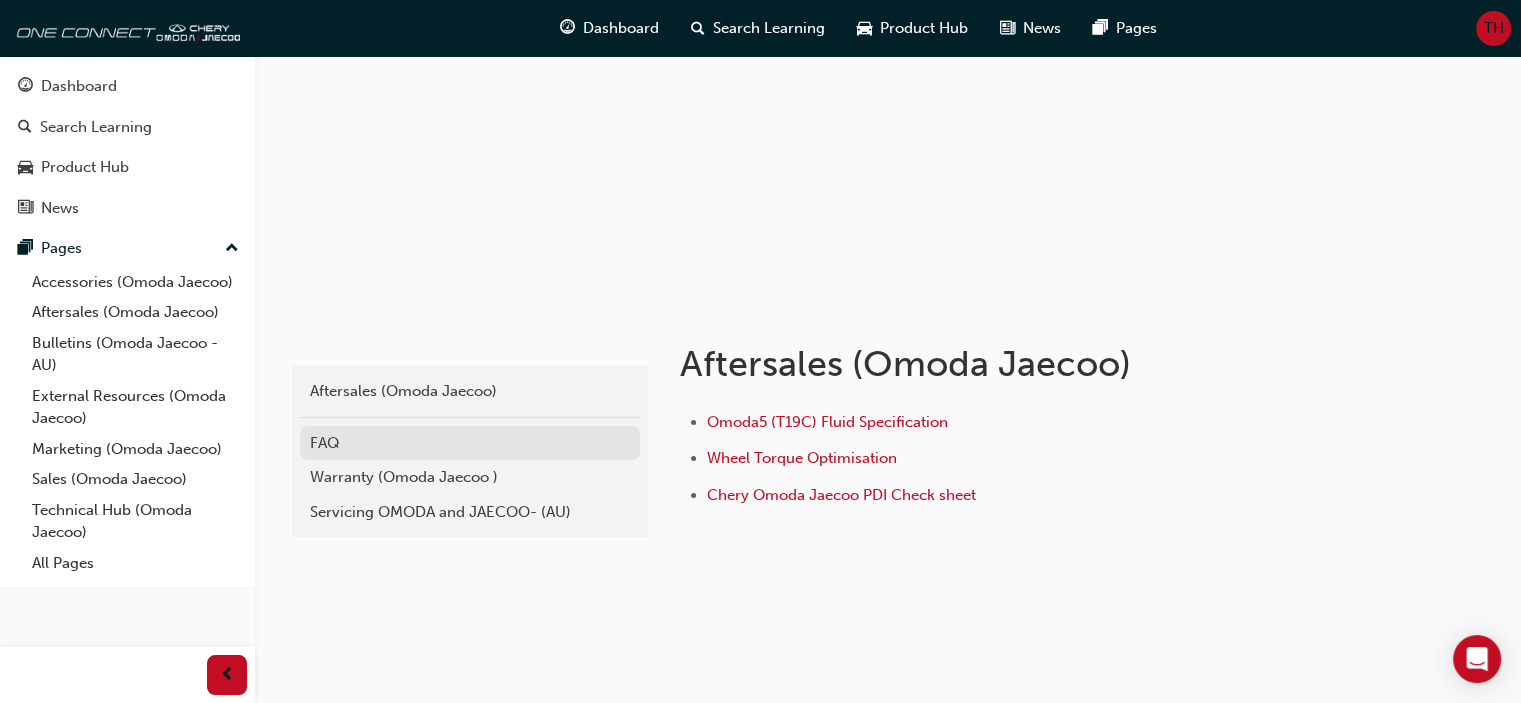 scroll, scrollTop: 0, scrollLeft: 0, axis: both 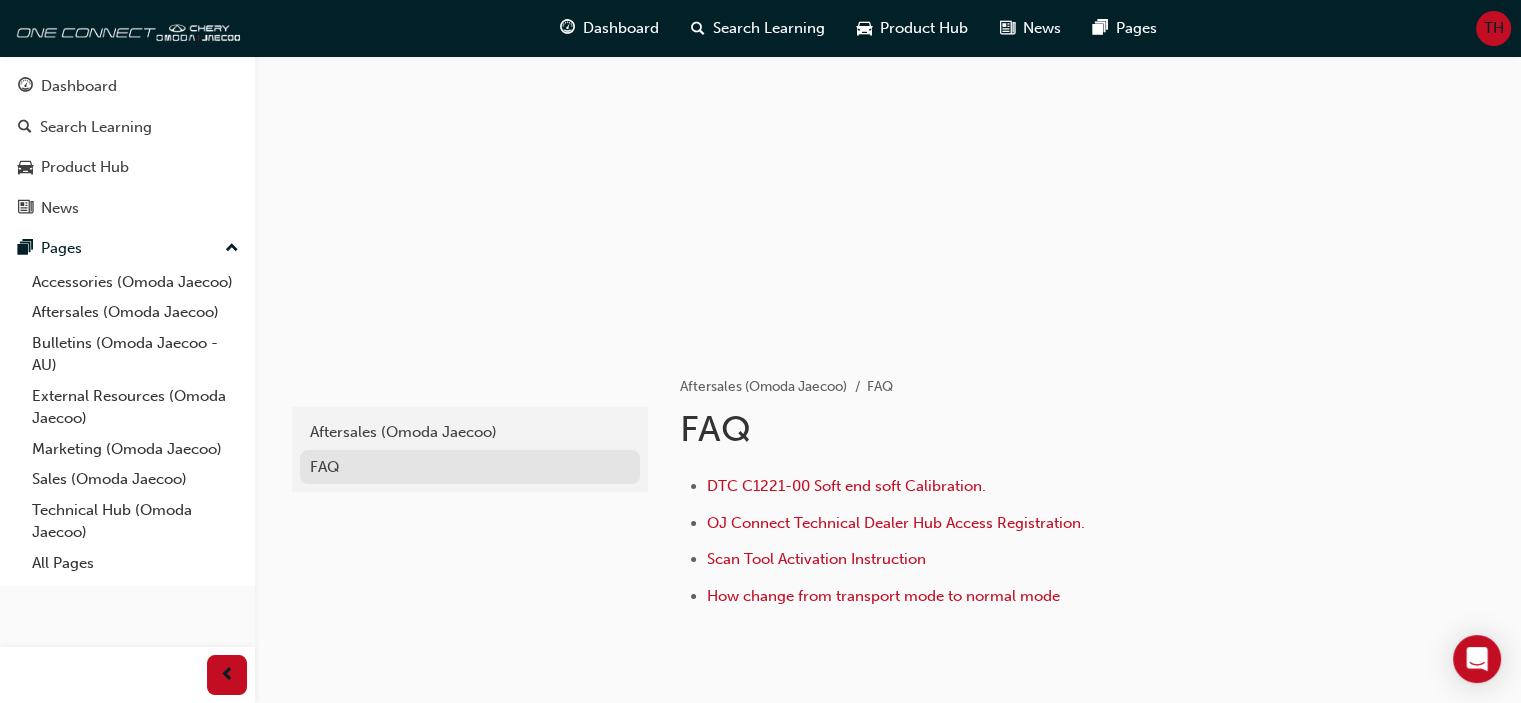 click on "FAQ" at bounding box center (470, 467) 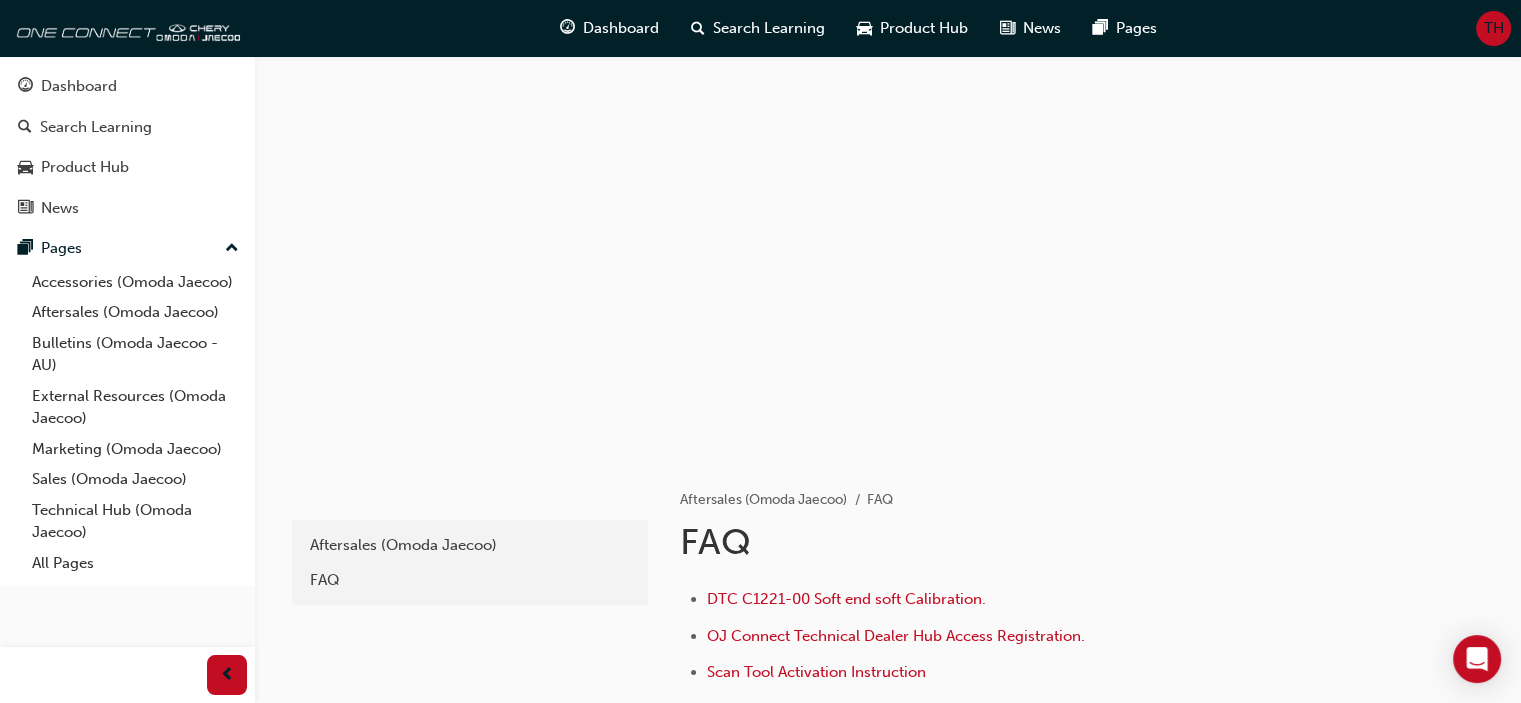 scroll, scrollTop: 213, scrollLeft: 0, axis: vertical 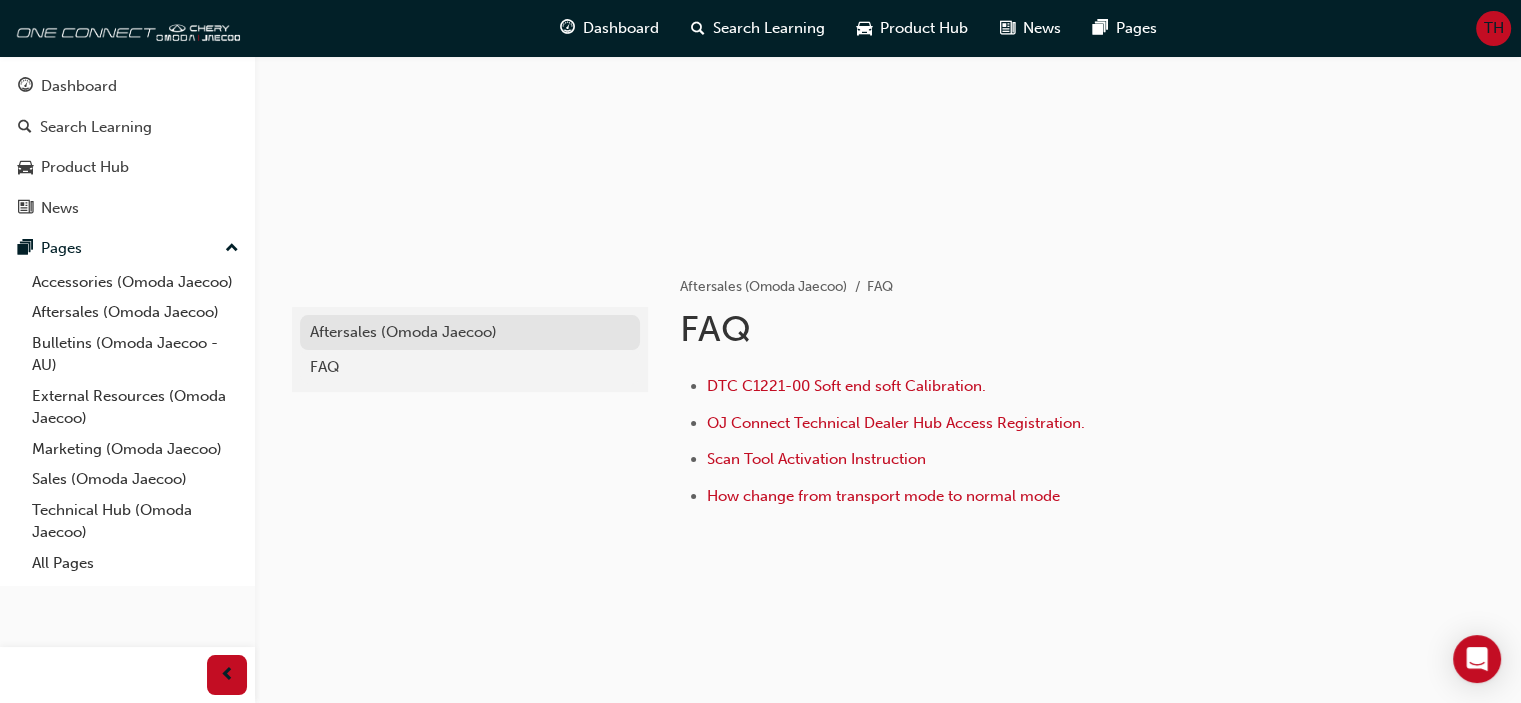 click on "Aftersales (Omoda Jaecoo)" at bounding box center [470, 332] 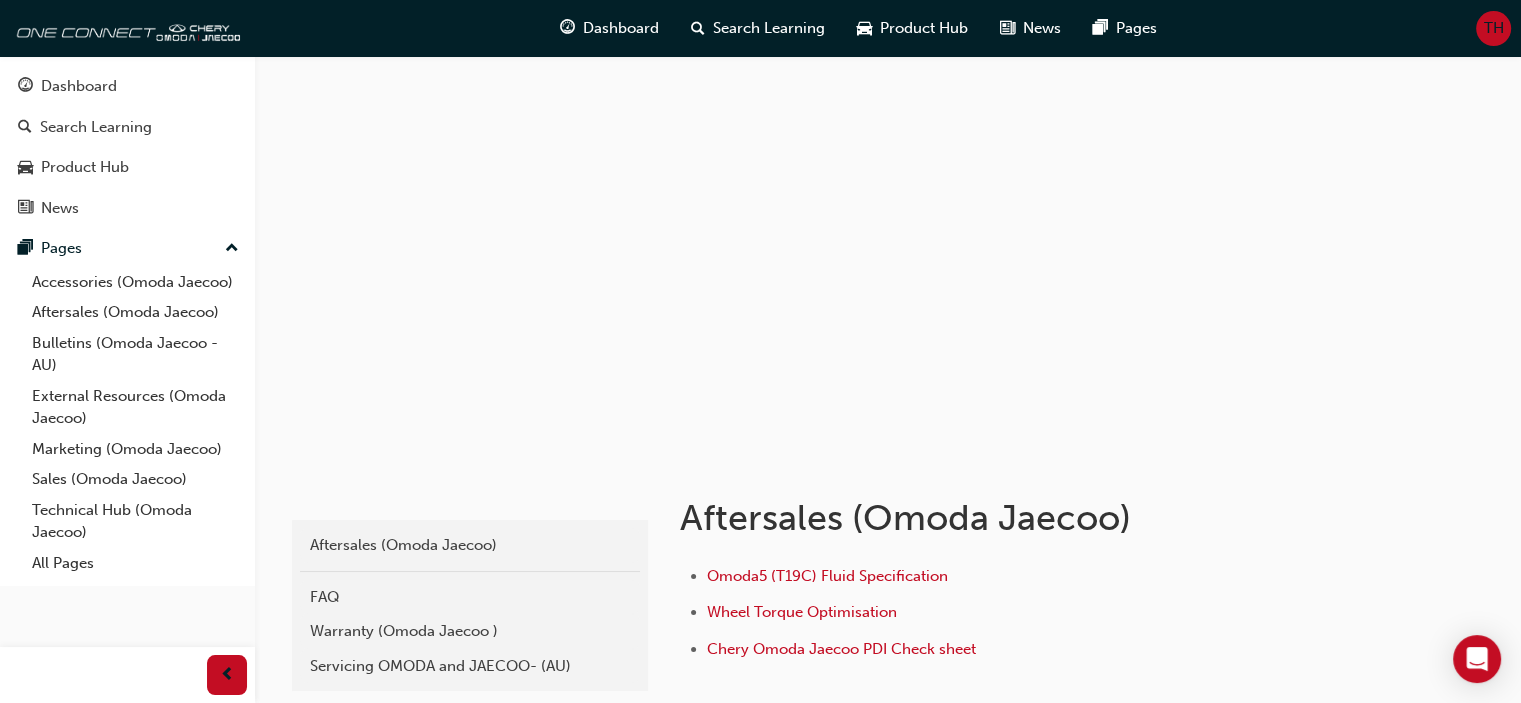 scroll, scrollTop: 0, scrollLeft: 0, axis: both 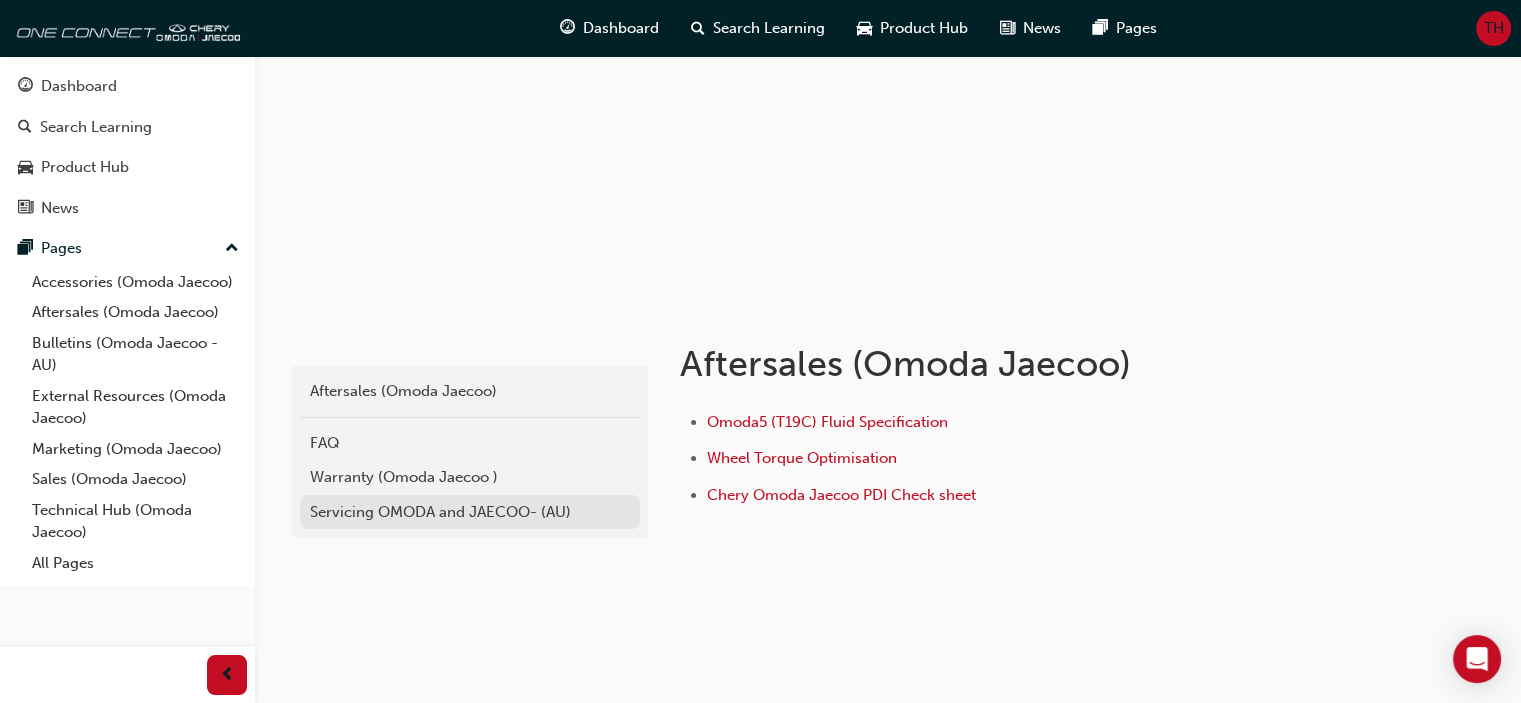 click on "Servicing OMODA and JAECOO- (AU)" at bounding box center [470, 512] 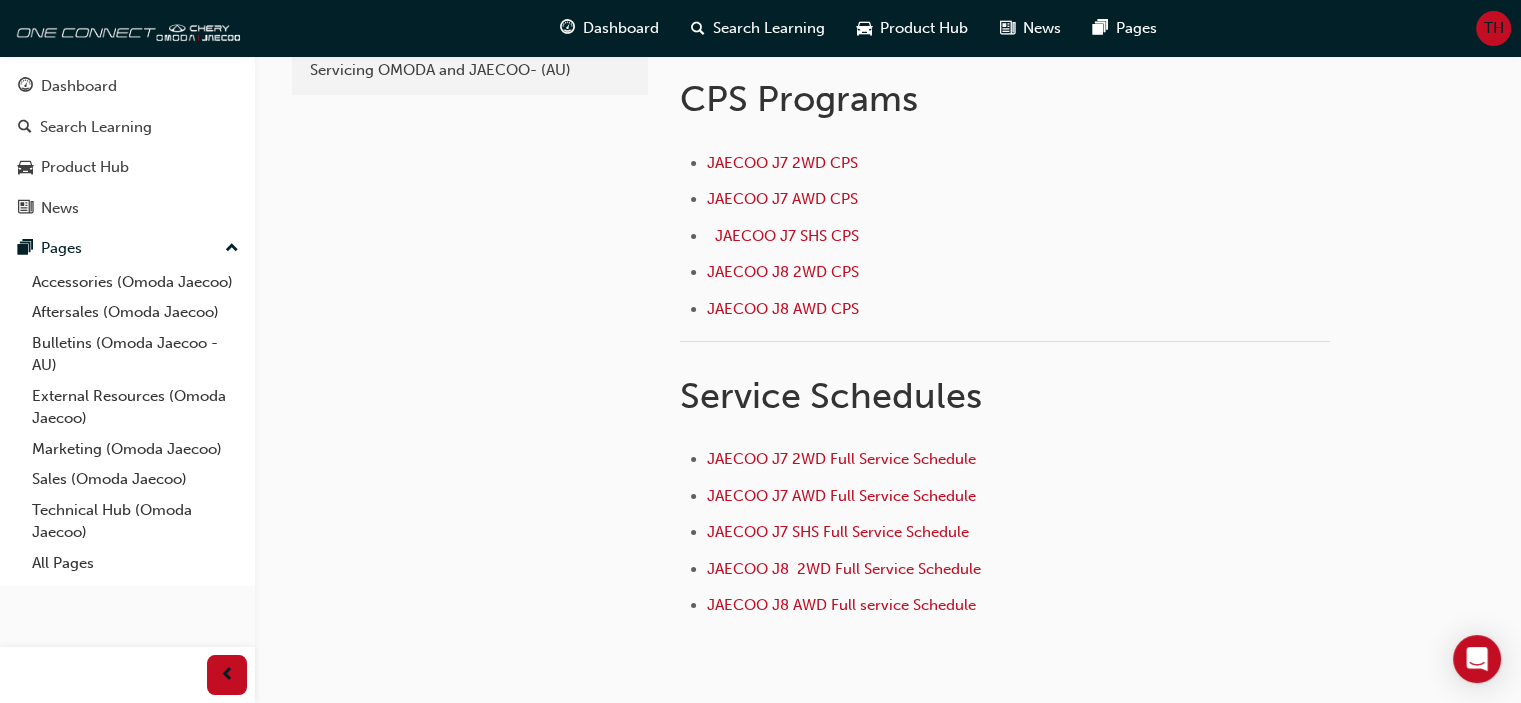 scroll, scrollTop: 0, scrollLeft: 0, axis: both 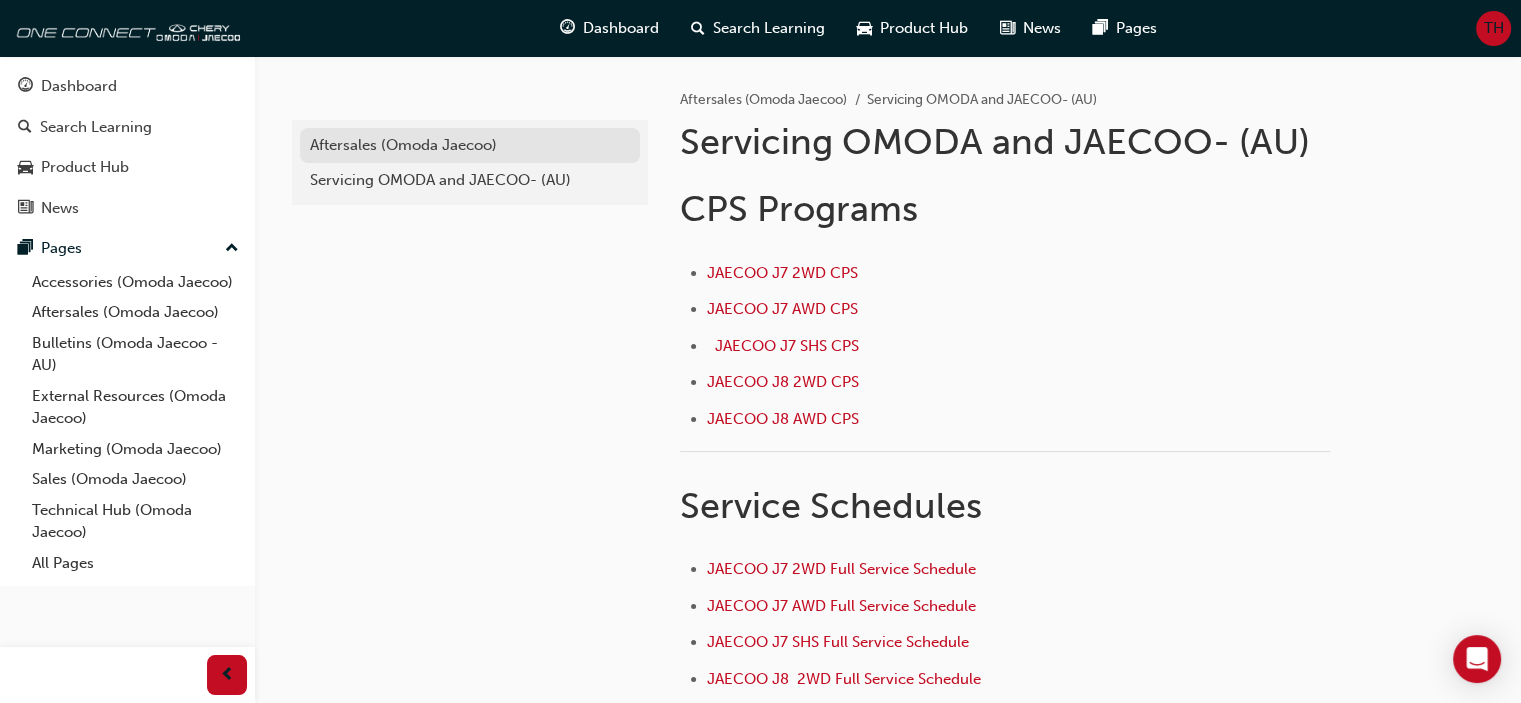 click on "Aftersales (Omoda Jaecoo)" at bounding box center [470, 145] 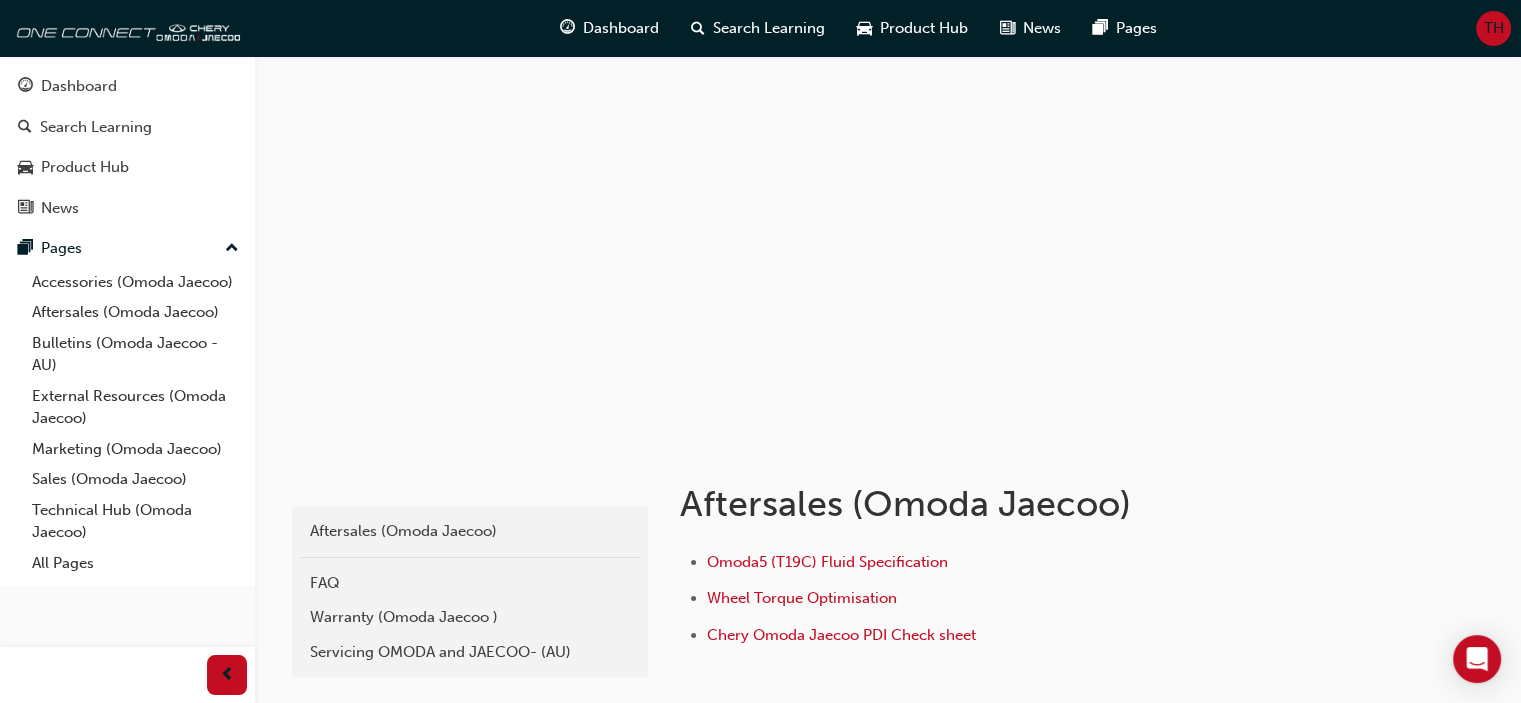 scroll, scrollTop: 154, scrollLeft: 0, axis: vertical 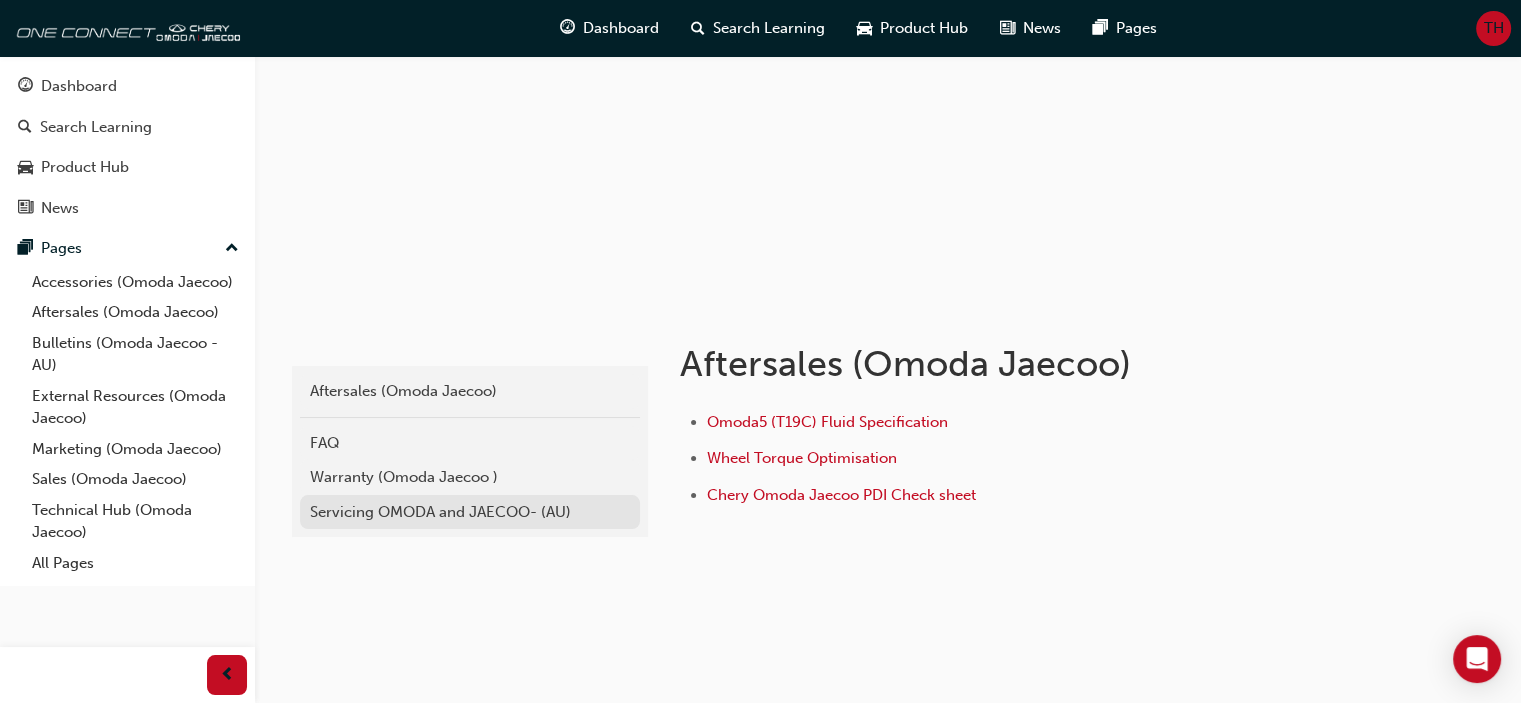 click on "Servicing OMODA and JAECOO- (AU)" at bounding box center [470, 512] 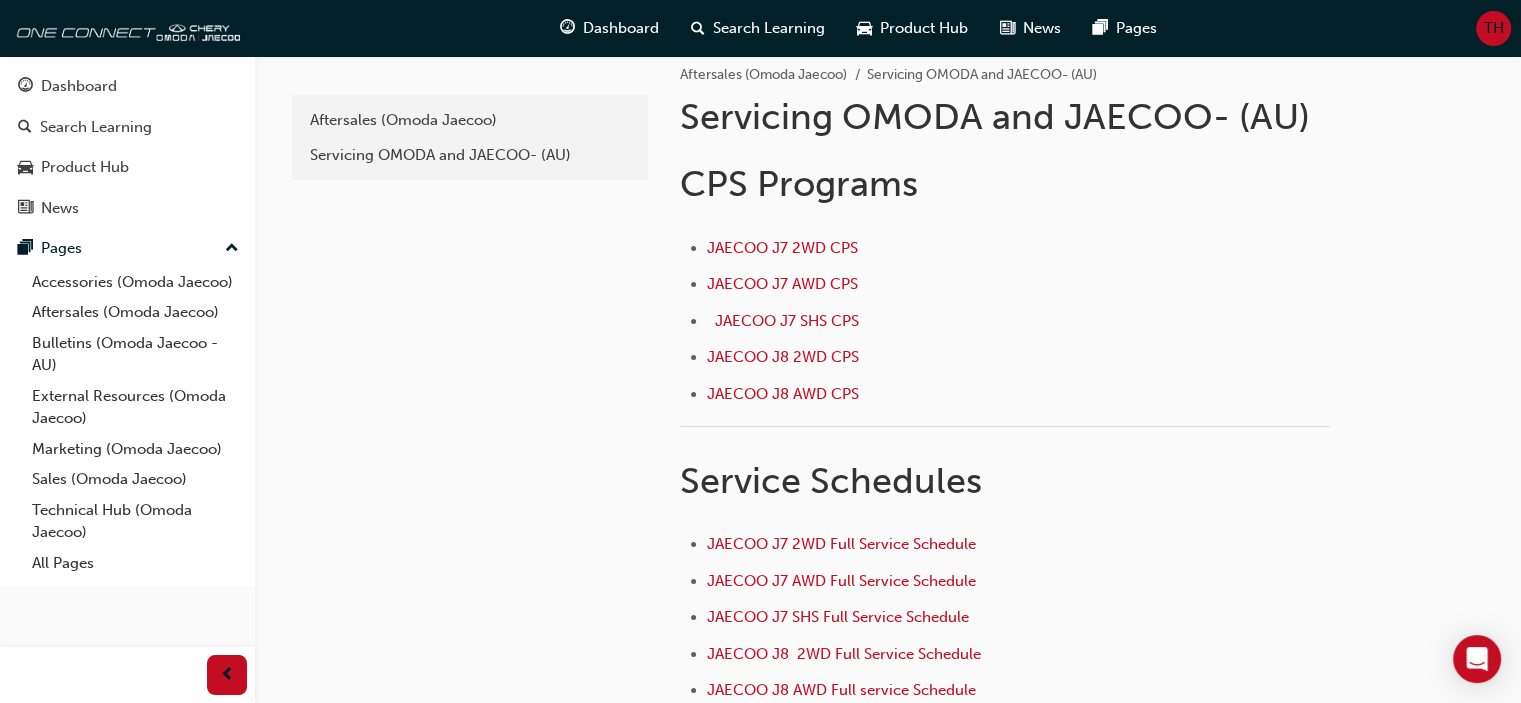 scroll, scrollTop: 18, scrollLeft: 0, axis: vertical 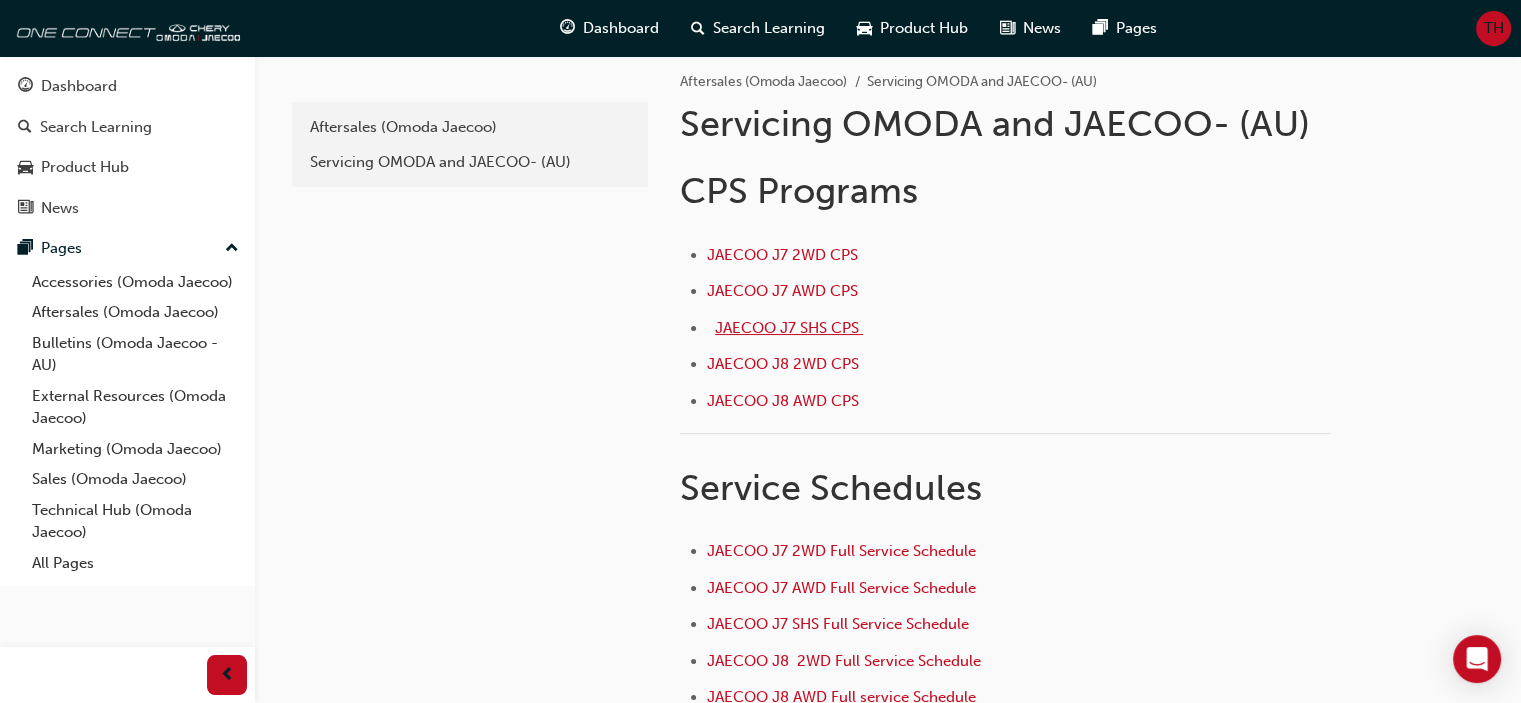 click on "JAECOO J7 SHS CPS ﻿" at bounding box center [789, 328] 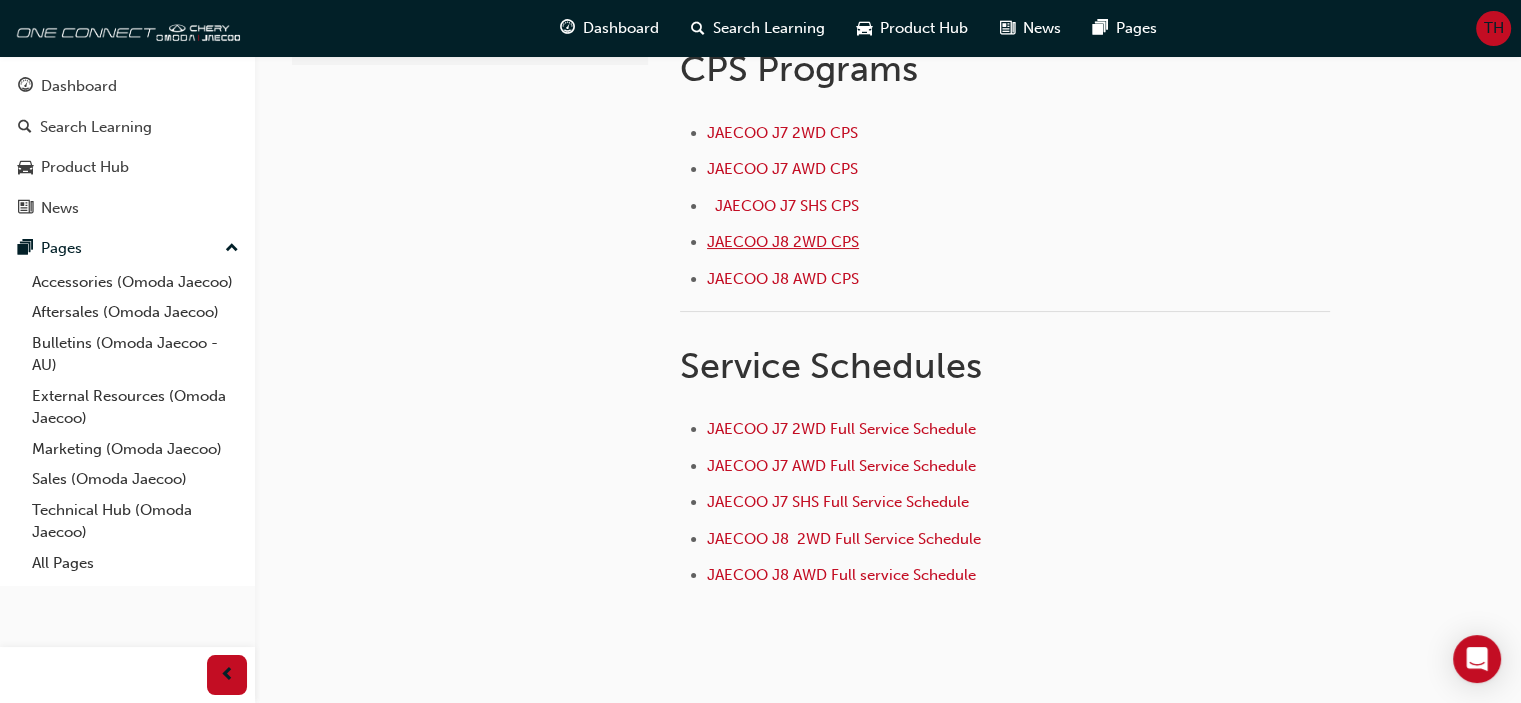 scroll, scrollTop: 0, scrollLeft: 0, axis: both 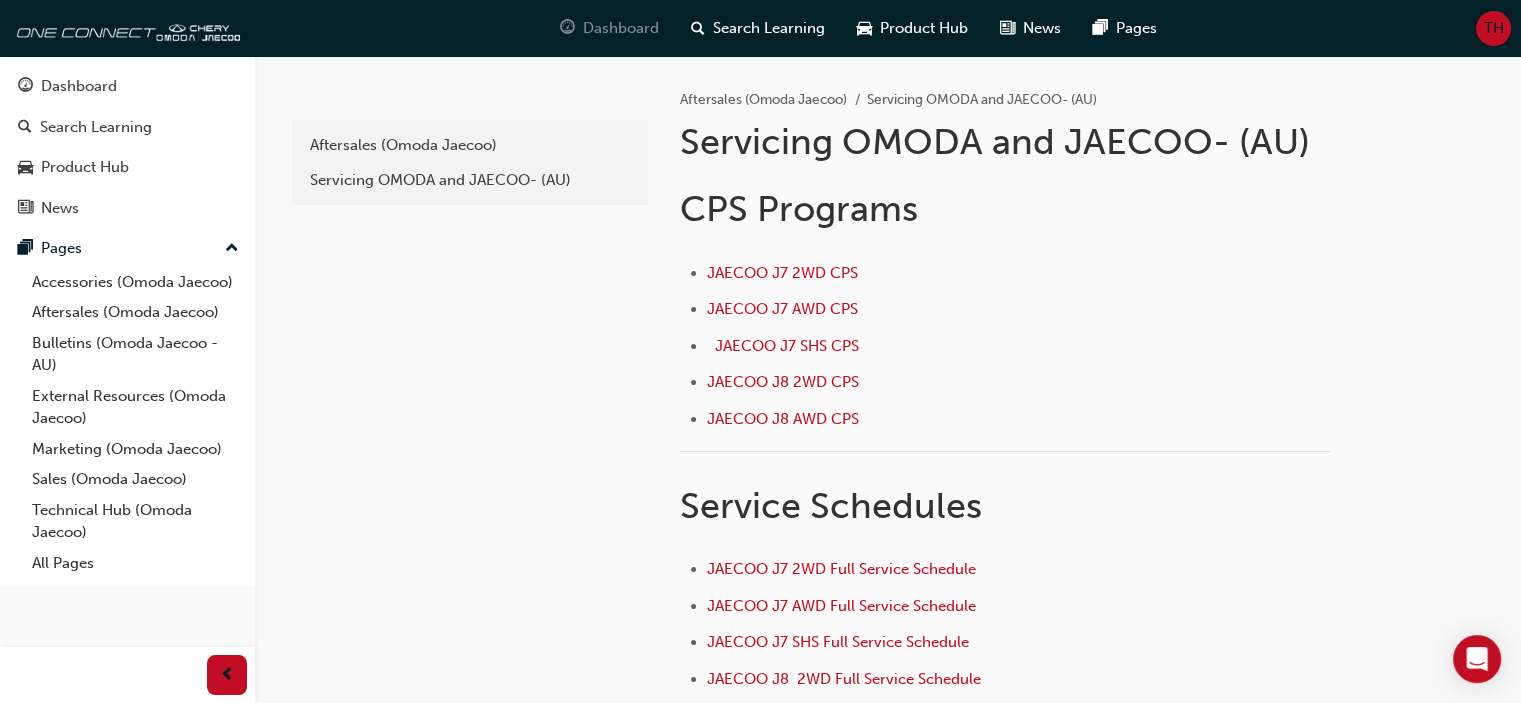 click on "Dashboard" at bounding box center (621, 28) 